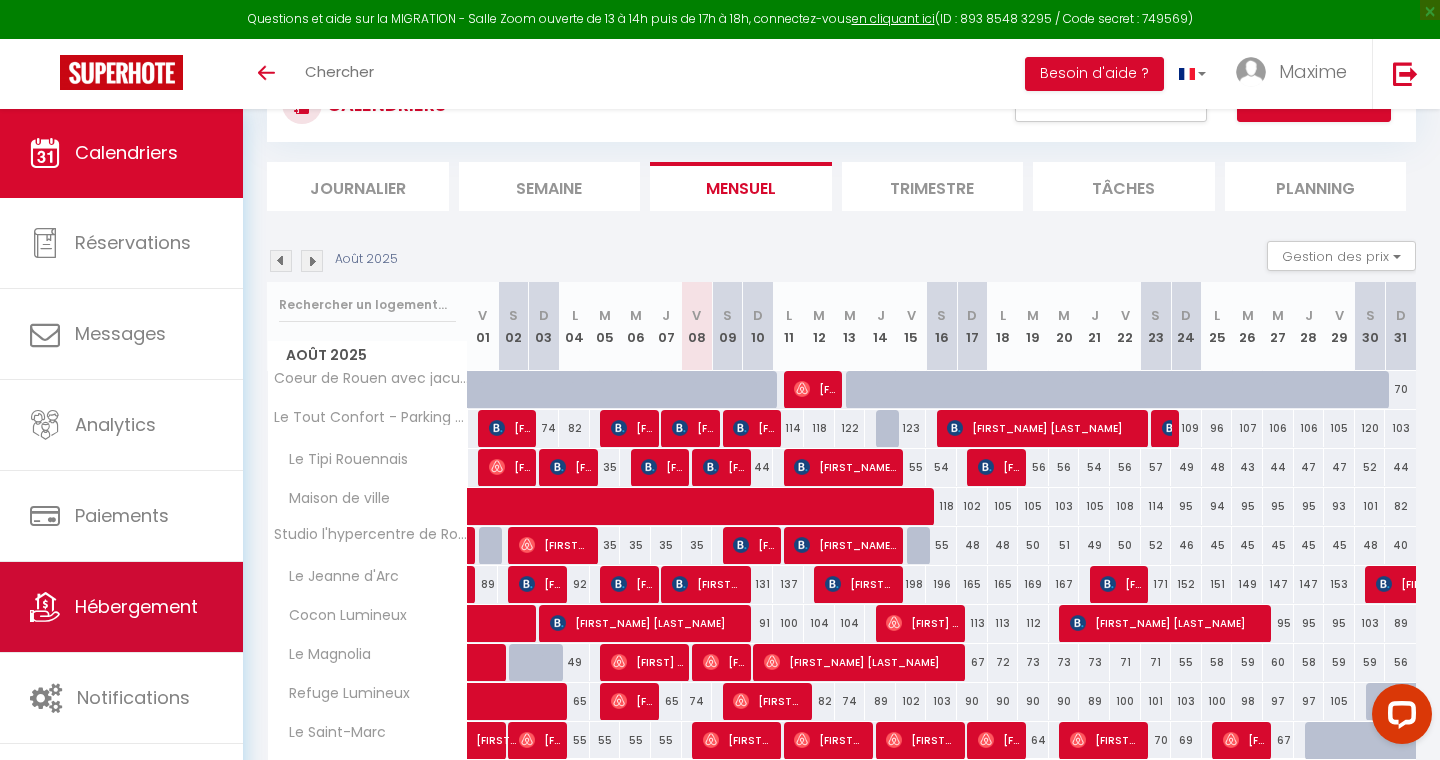 scroll, scrollTop: 96, scrollLeft: 0, axis: vertical 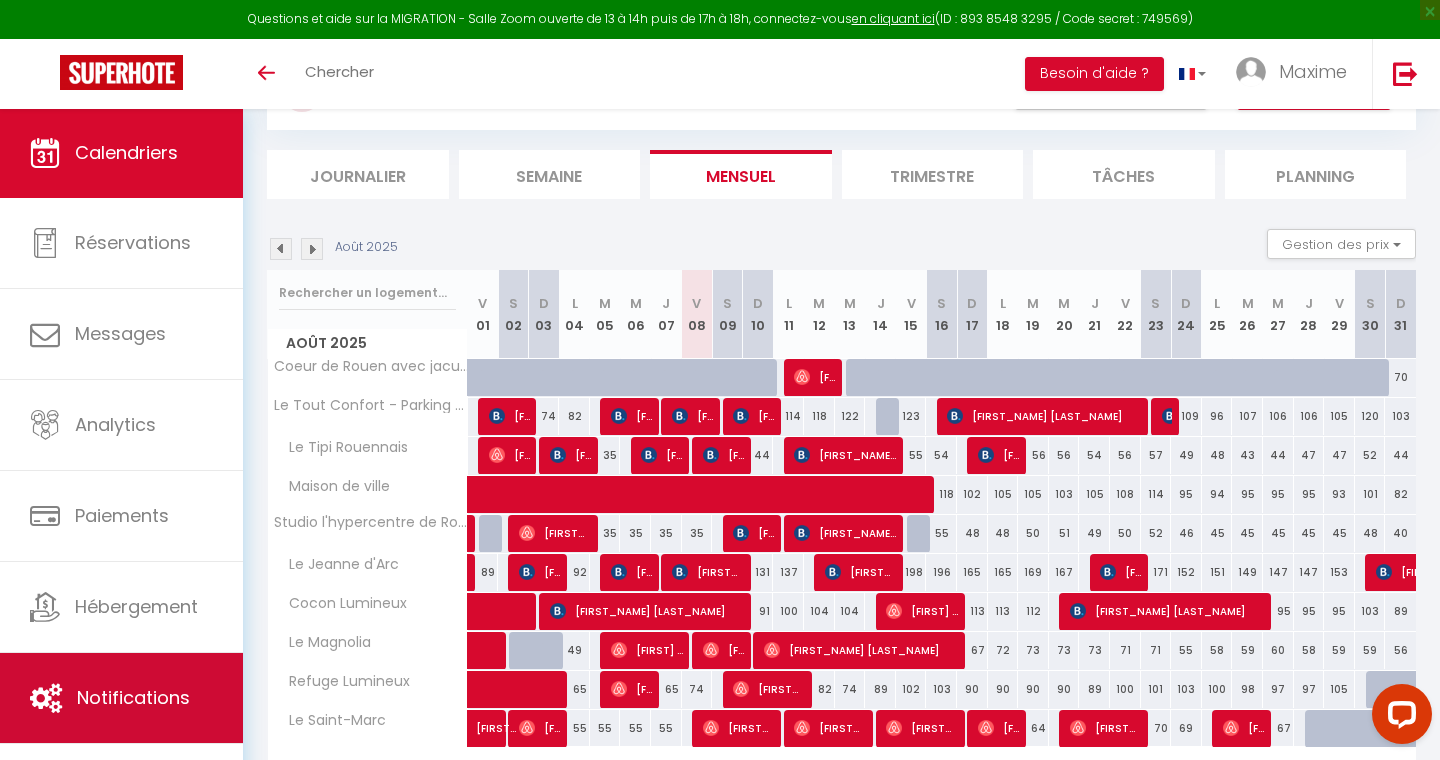 click on "Notifications" at bounding box center (133, 697) 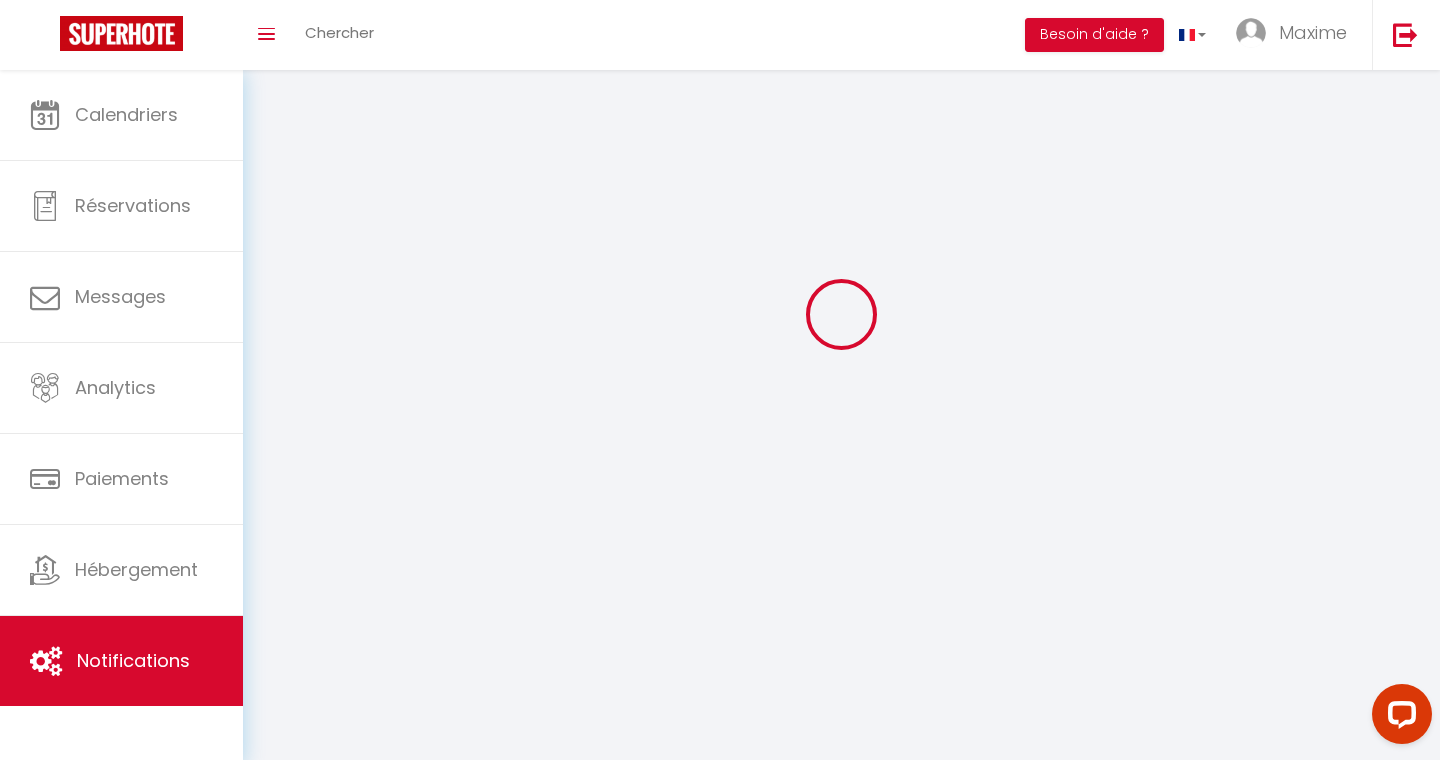 scroll, scrollTop: 0, scrollLeft: 0, axis: both 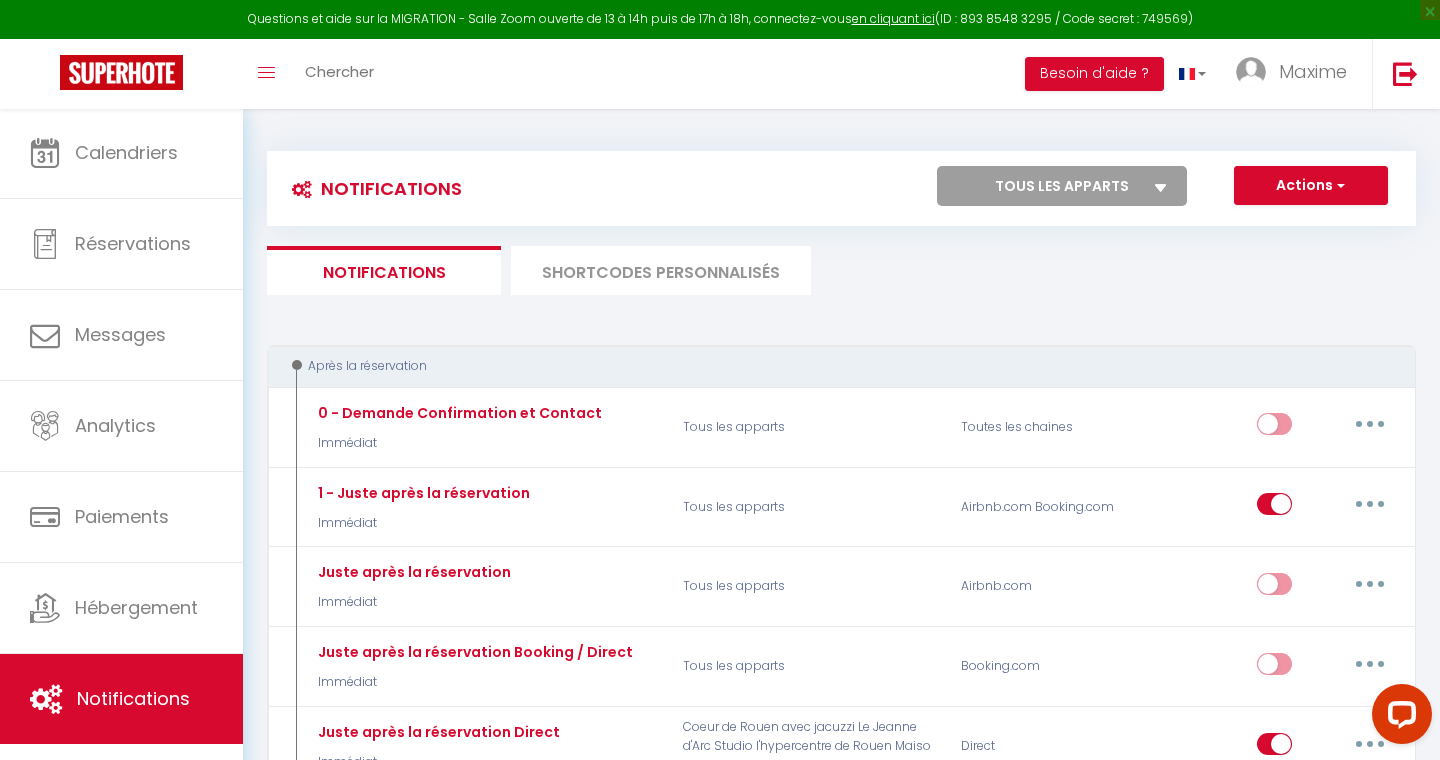 click on "SHORTCODES PERSONNALISÉS" at bounding box center (661, 270) 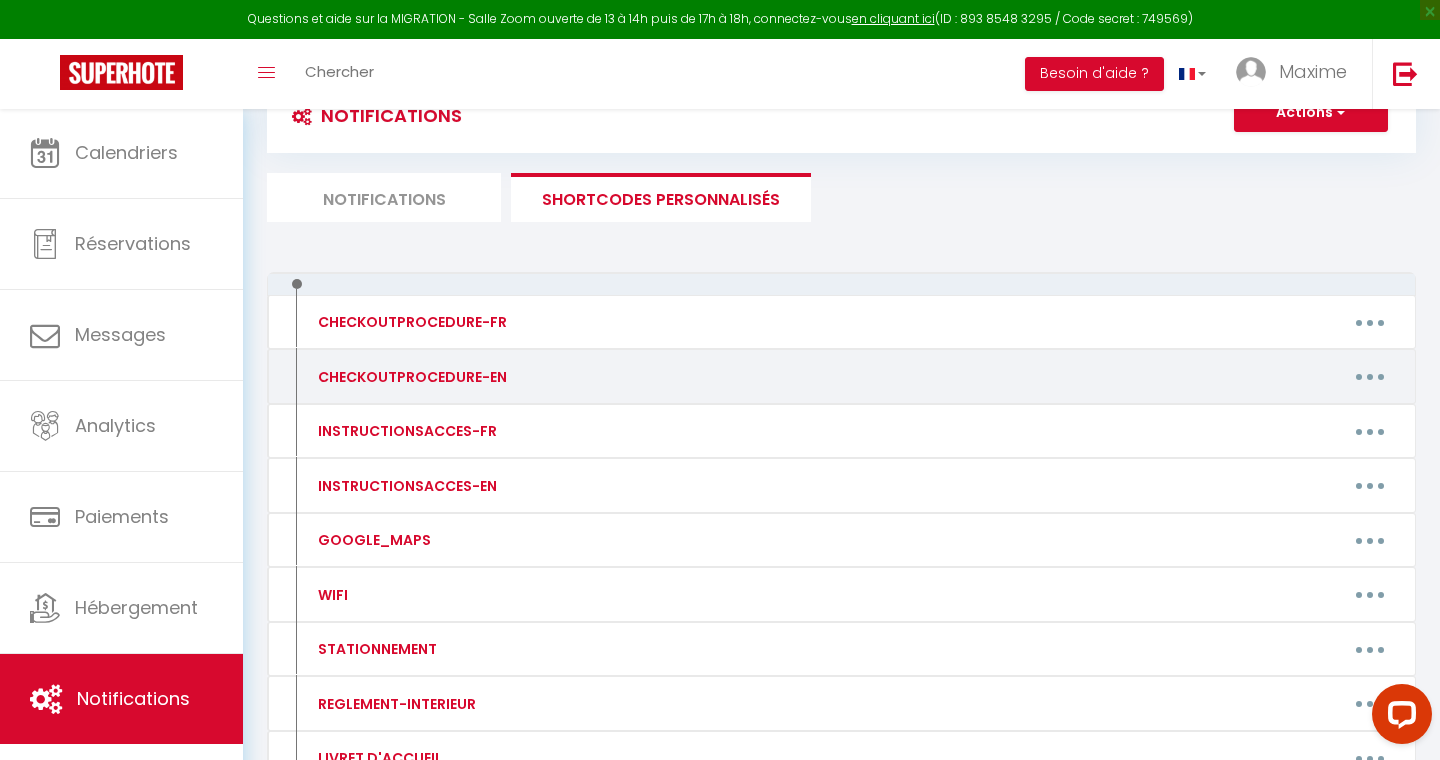 scroll, scrollTop: 76, scrollLeft: 0, axis: vertical 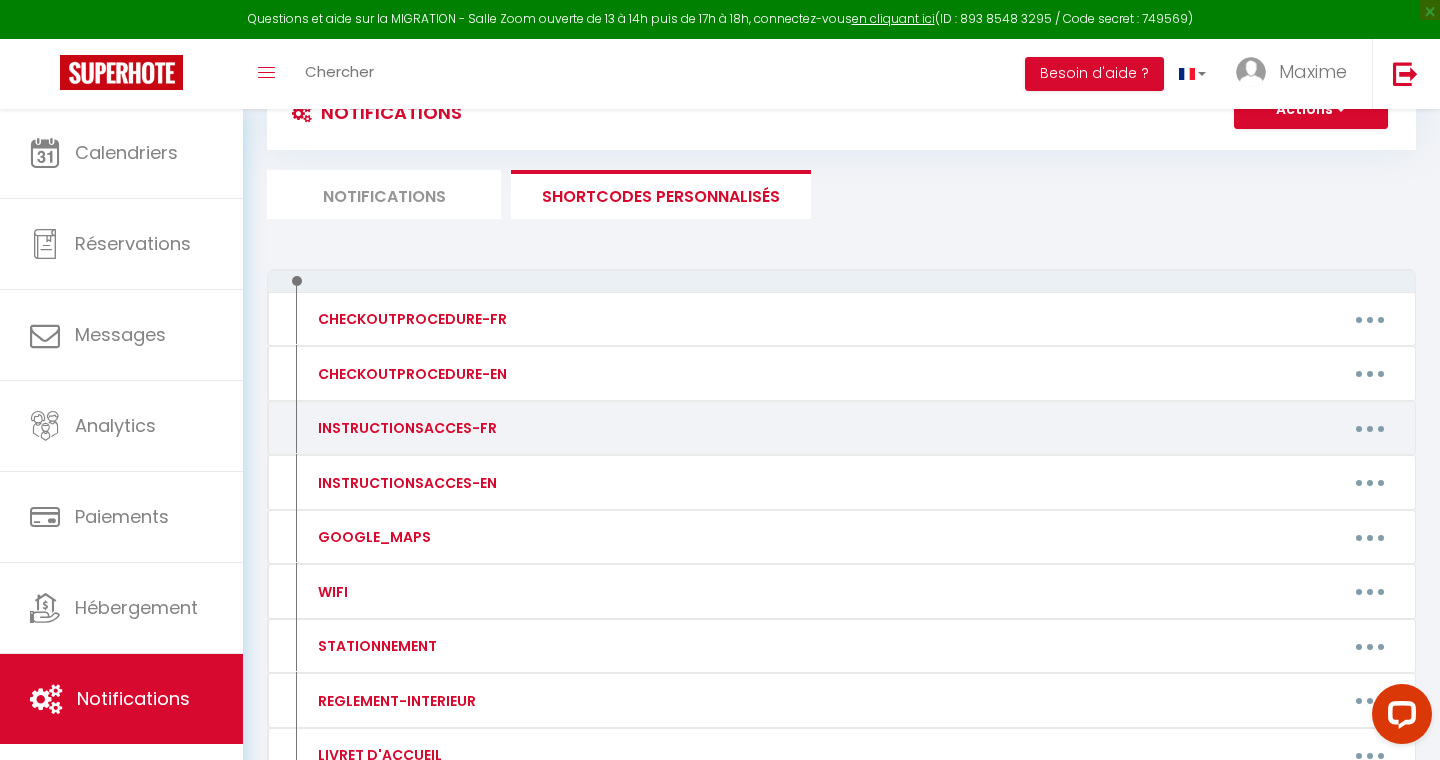 click at bounding box center (1370, 428) 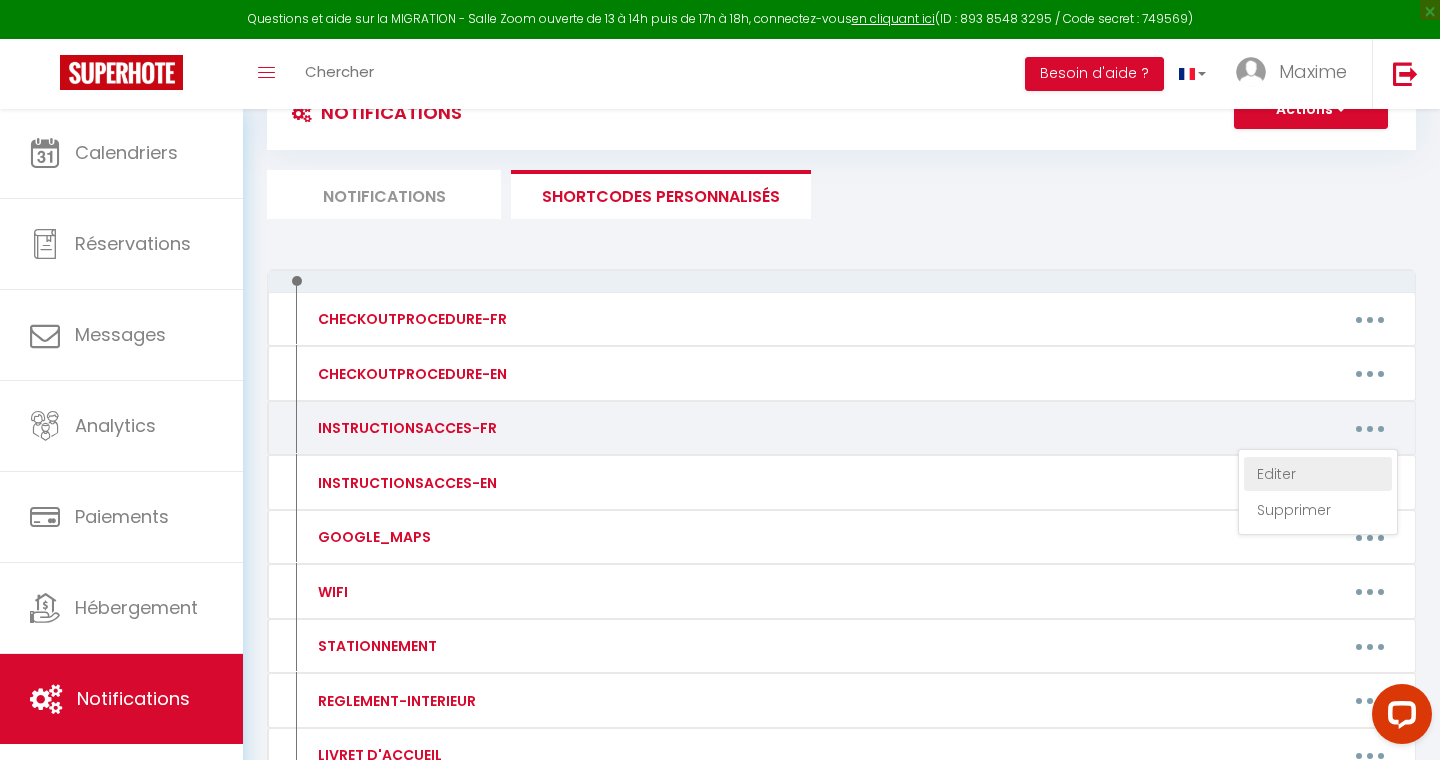 click on "Editer" at bounding box center (1318, 474) 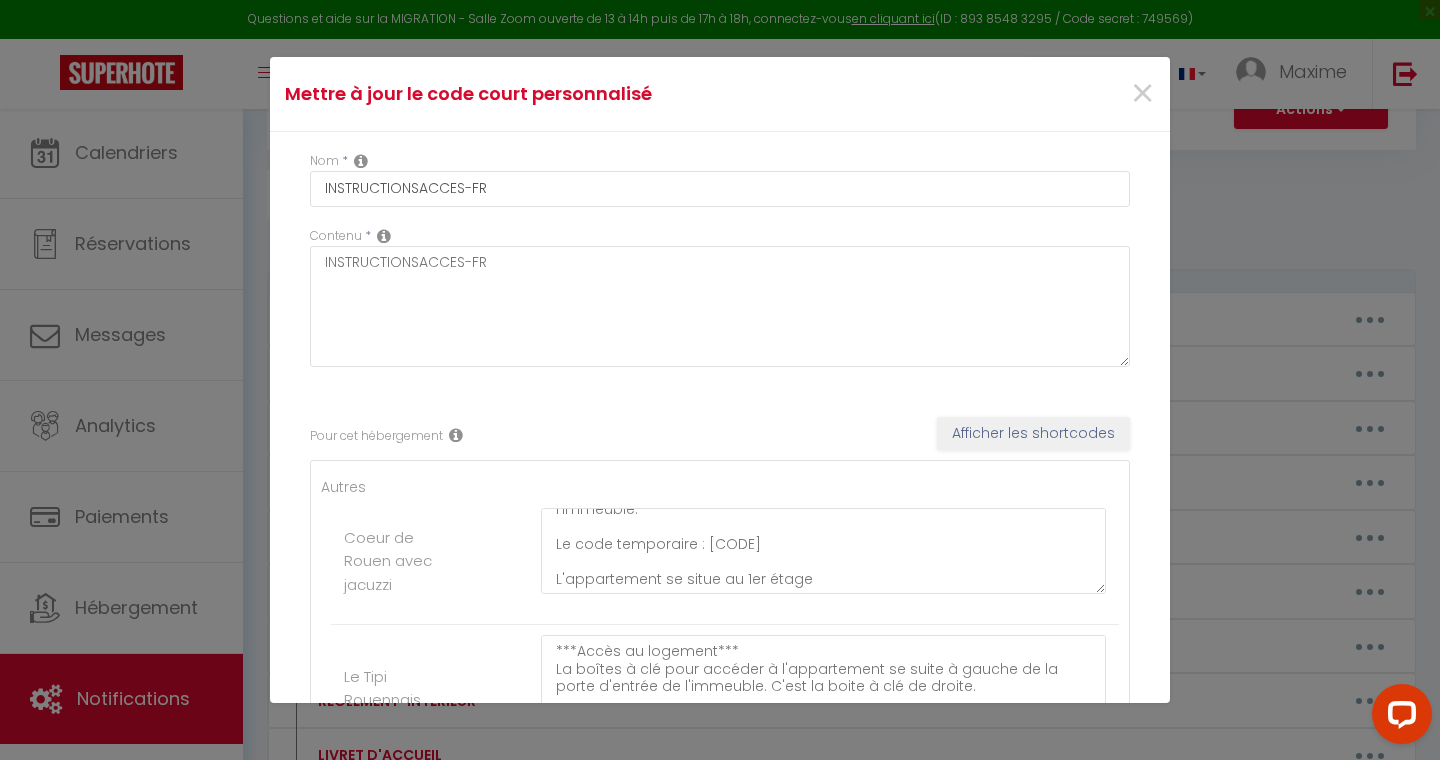 scroll, scrollTop: 49, scrollLeft: 0, axis: vertical 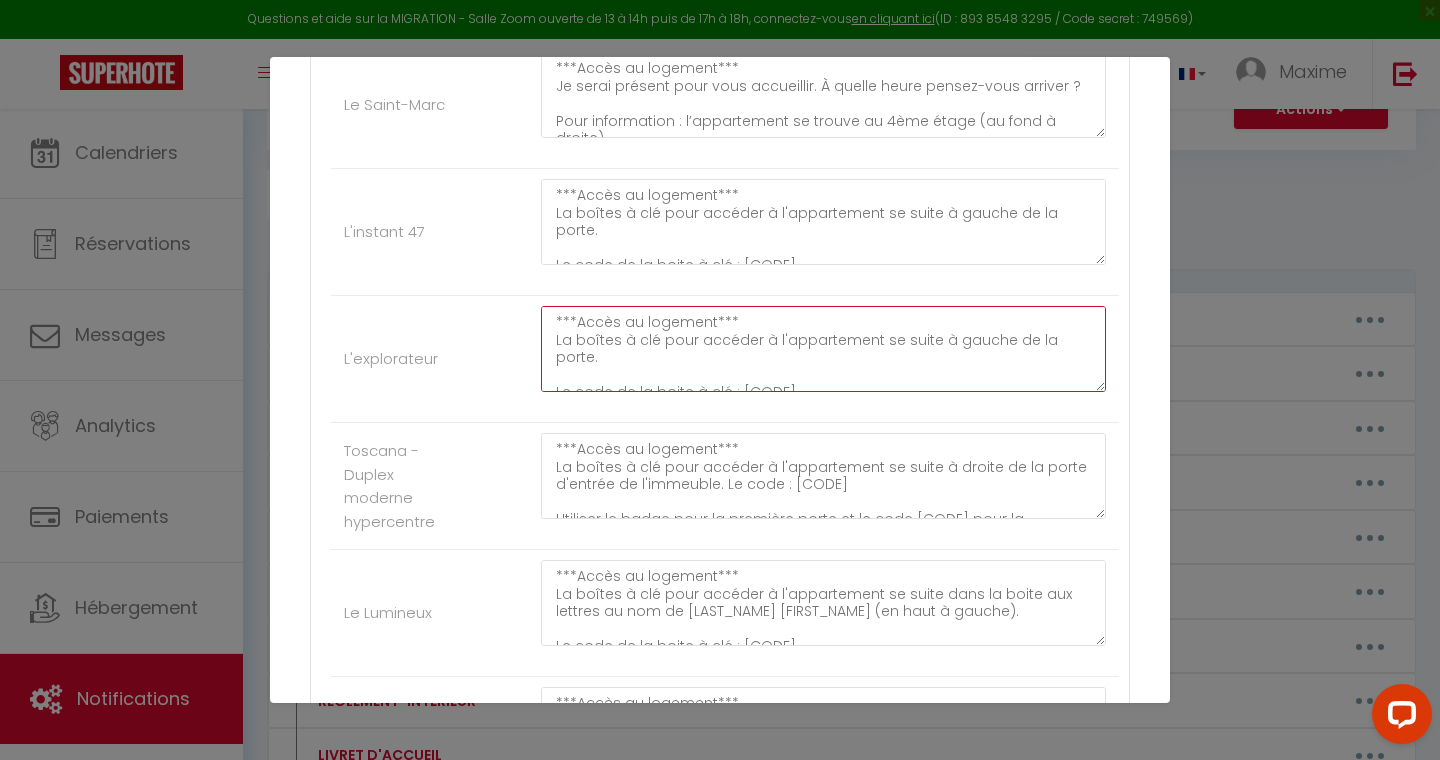 click on "***Accès au logement***
La boîtes à clé pour accéder à l'appartement se suite à gauche de la porte.
Le code de la boite à clé : [CODE]" at bounding box center (823, 349) 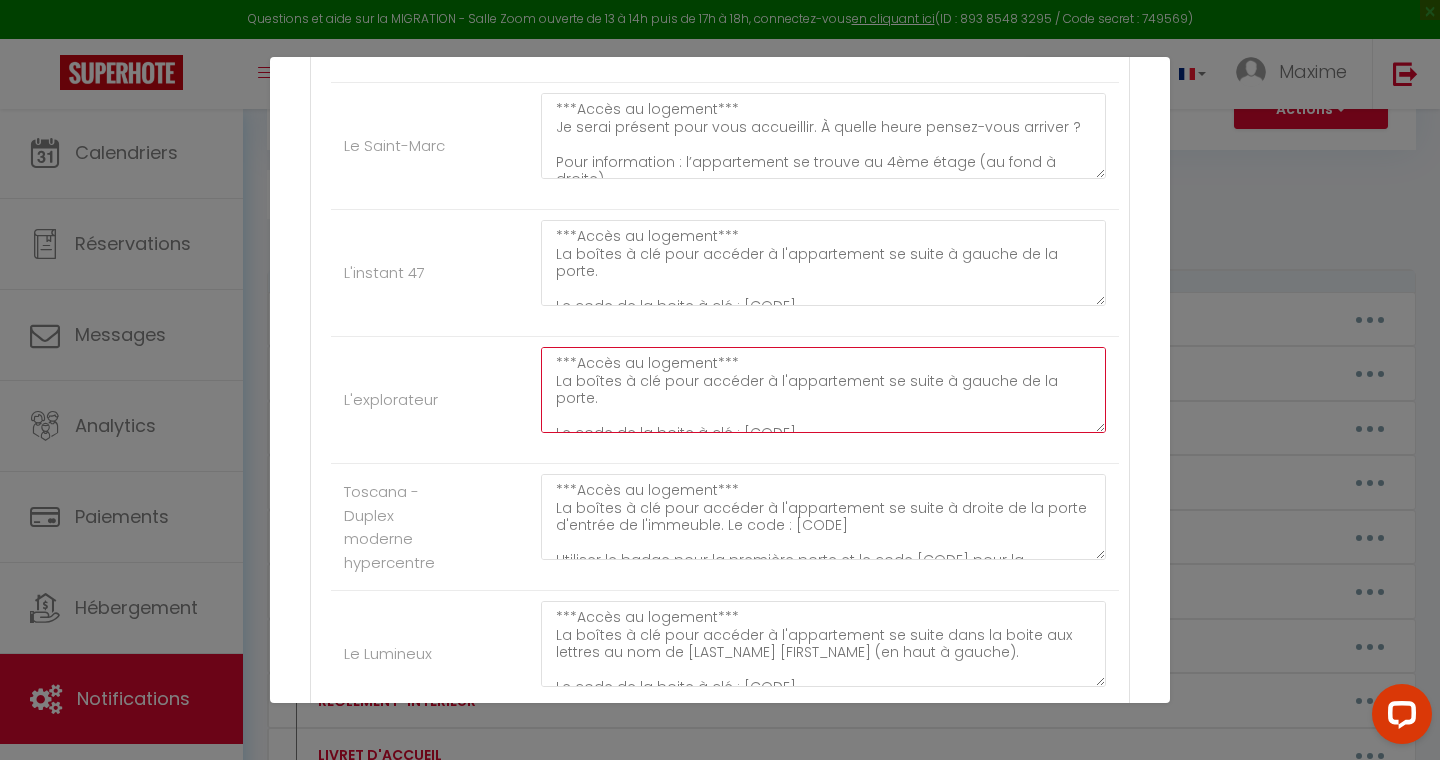 scroll, scrollTop: 1437, scrollLeft: 0, axis: vertical 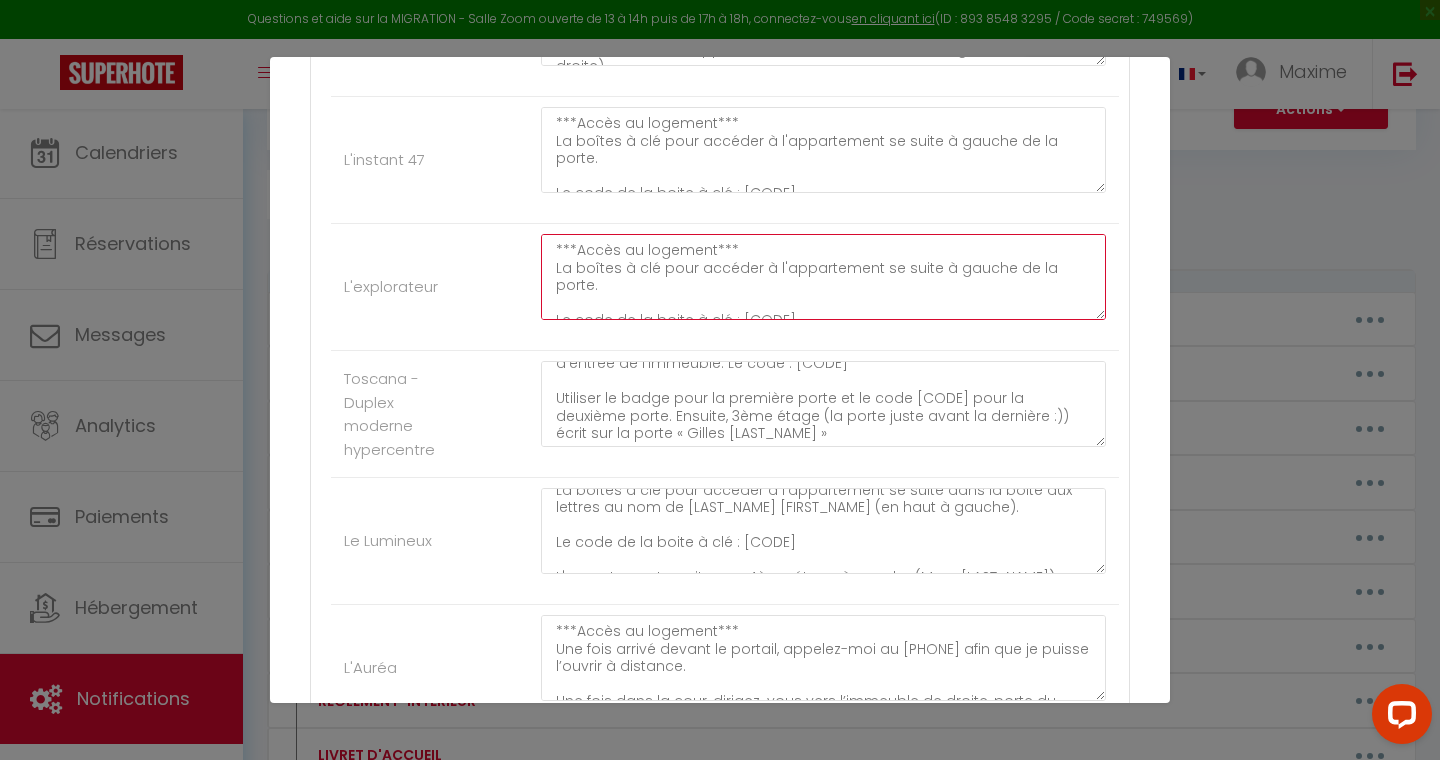 type on "***Accès au logement***
La boîtes à clé pour accéder à l'appartement se suite à gauche de la porte.
Le code de la boite à clé : [CODE]" 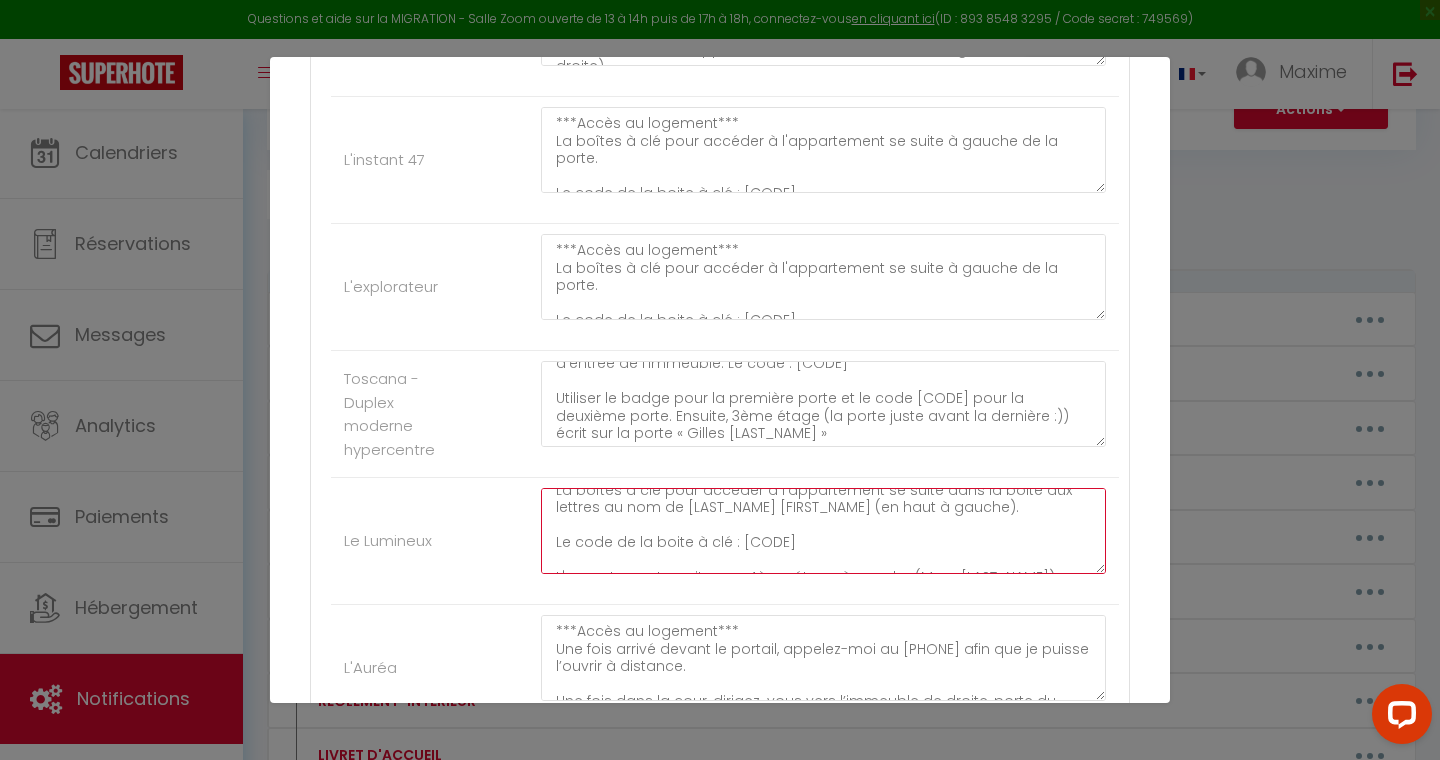 click on "***Accès au logement***
La boîtes à clé pour accéder à l'appartement se suite dans la boite aux lettres au nom de [LAST_NAME] [FIRST_NAME] (en haut à gauche).
Le code de la boite à clé : [CODE]
L'appartement se situe au 4ème étage à gauche (Mme [LAST_NAME])
La clé ronde pour la serrure de la porte d'entrée (en haut) et l'autre clé pour l'accès au local poubelle au niveau des caves." at bounding box center [823, 531] 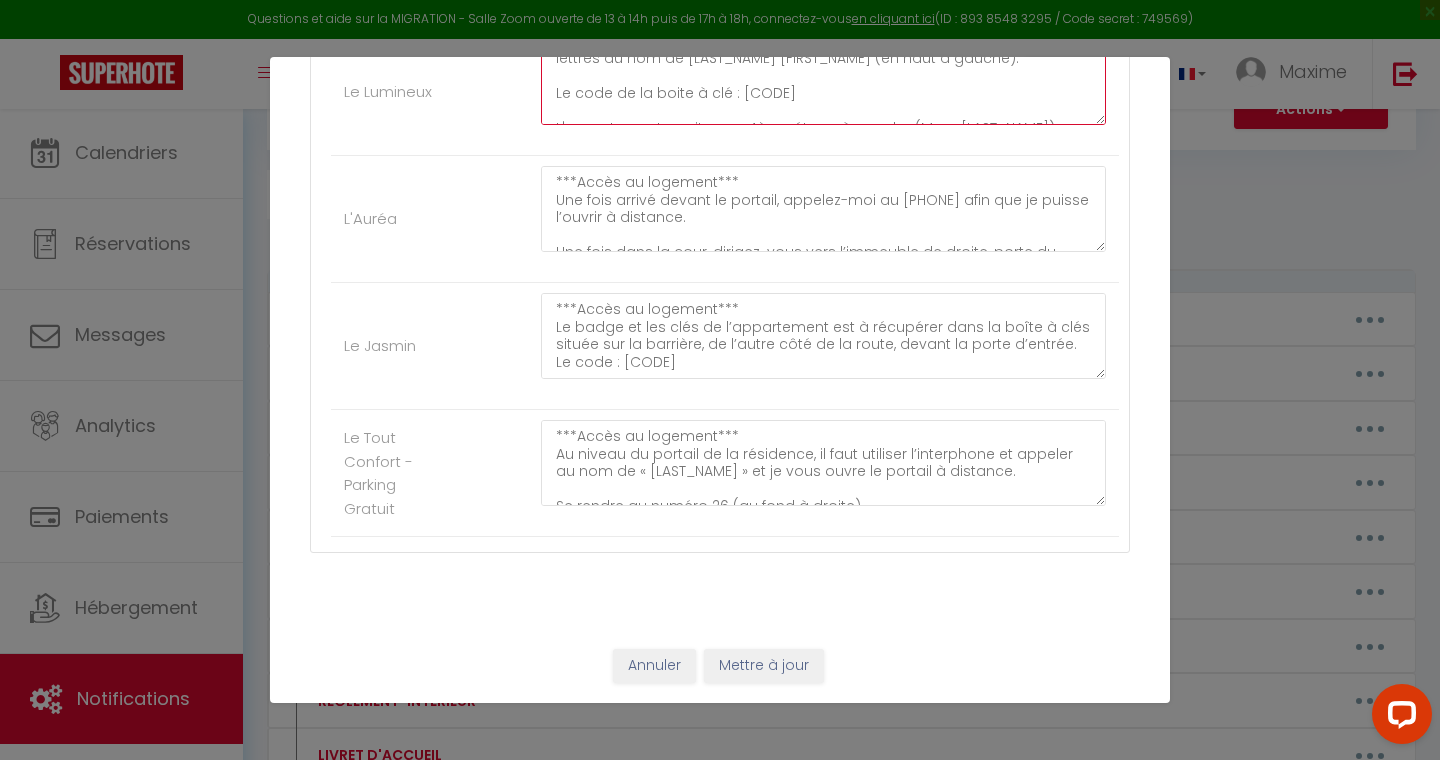 scroll, scrollTop: 1992, scrollLeft: 0, axis: vertical 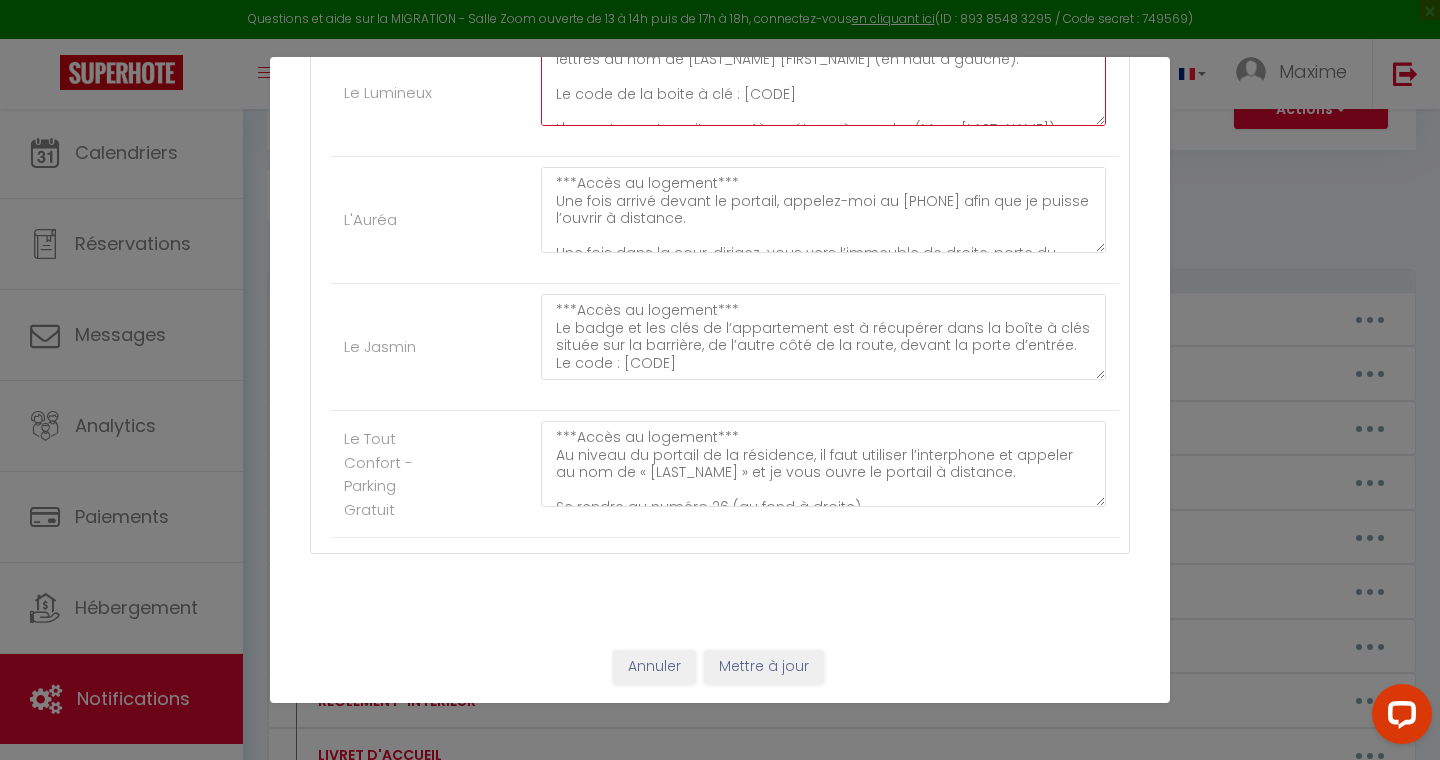type on "***Accès au logement***
La boîtes à clé pour accéder à l'appartement se suite dans la boite aux lettres au nom de [LAST_NAME] [FIRST_NAME] (en haut à gauche).
Le code de la boite à clé : [CODE]
L'appartement se situe au 4ème étage à gauche (Mme [LAST_NAME])
La clé ronde pour la serrure de la porte d'entrée (en haut) et l'autre clé pour l'accès au local poubelle au niveau des caves." 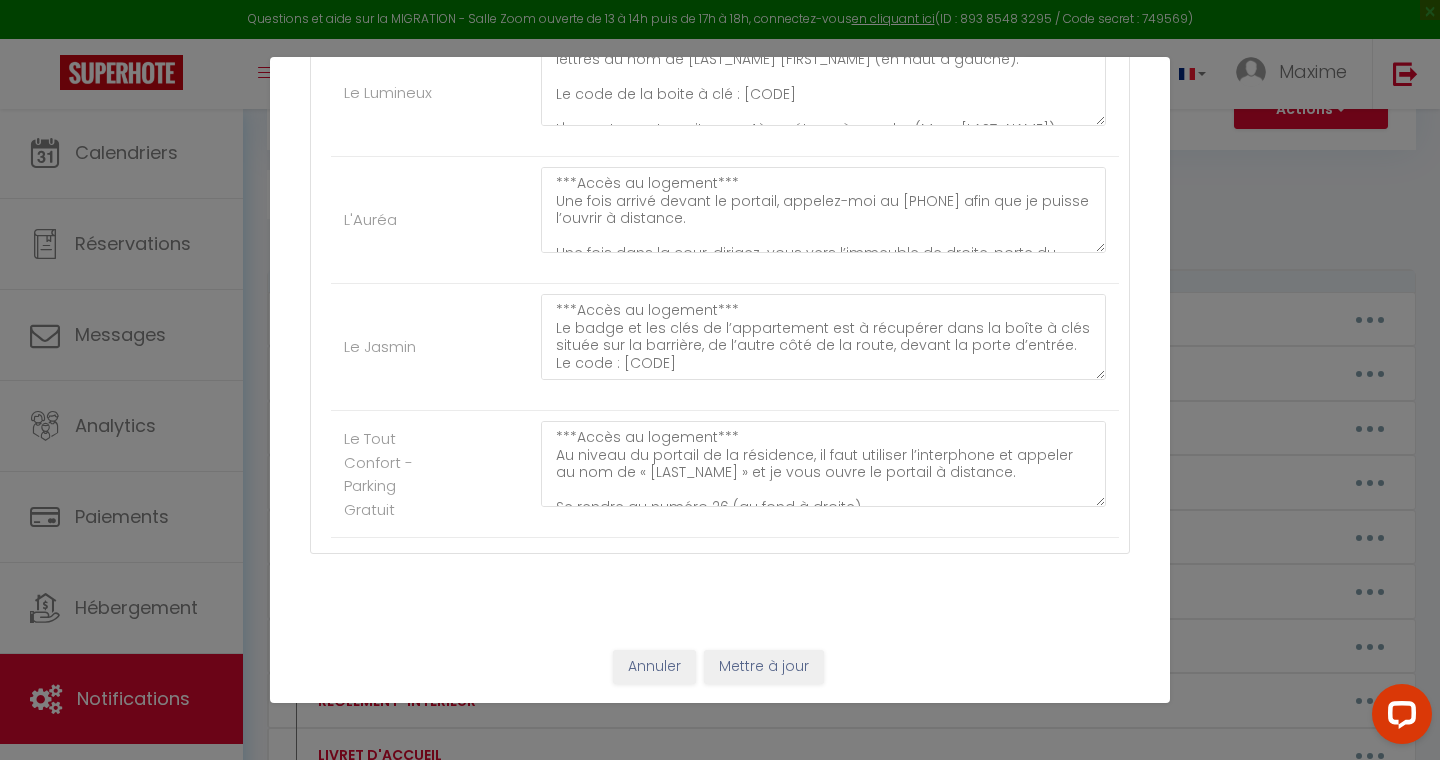 click on "Mettre à jour" at bounding box center [764, 667] 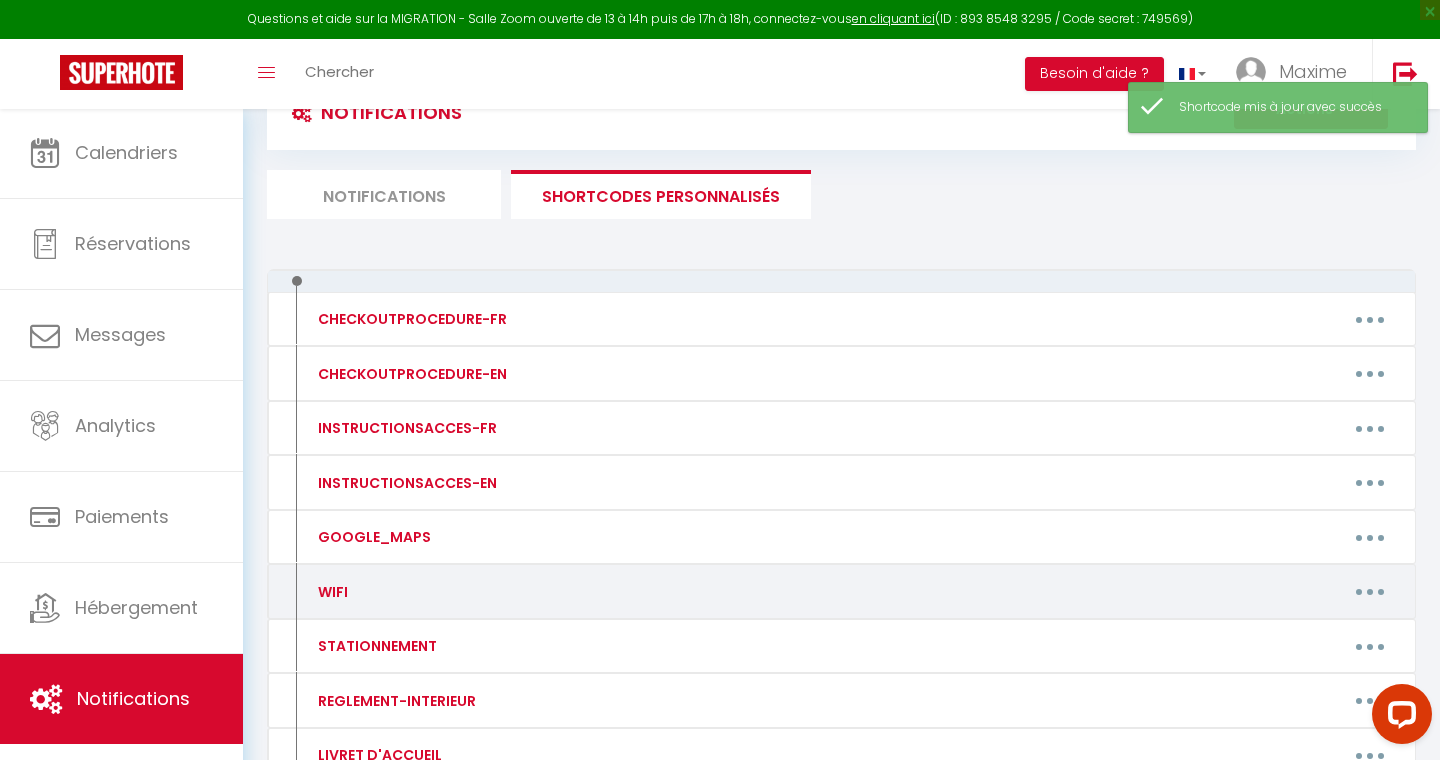 click at bounding box center [1370, 592] 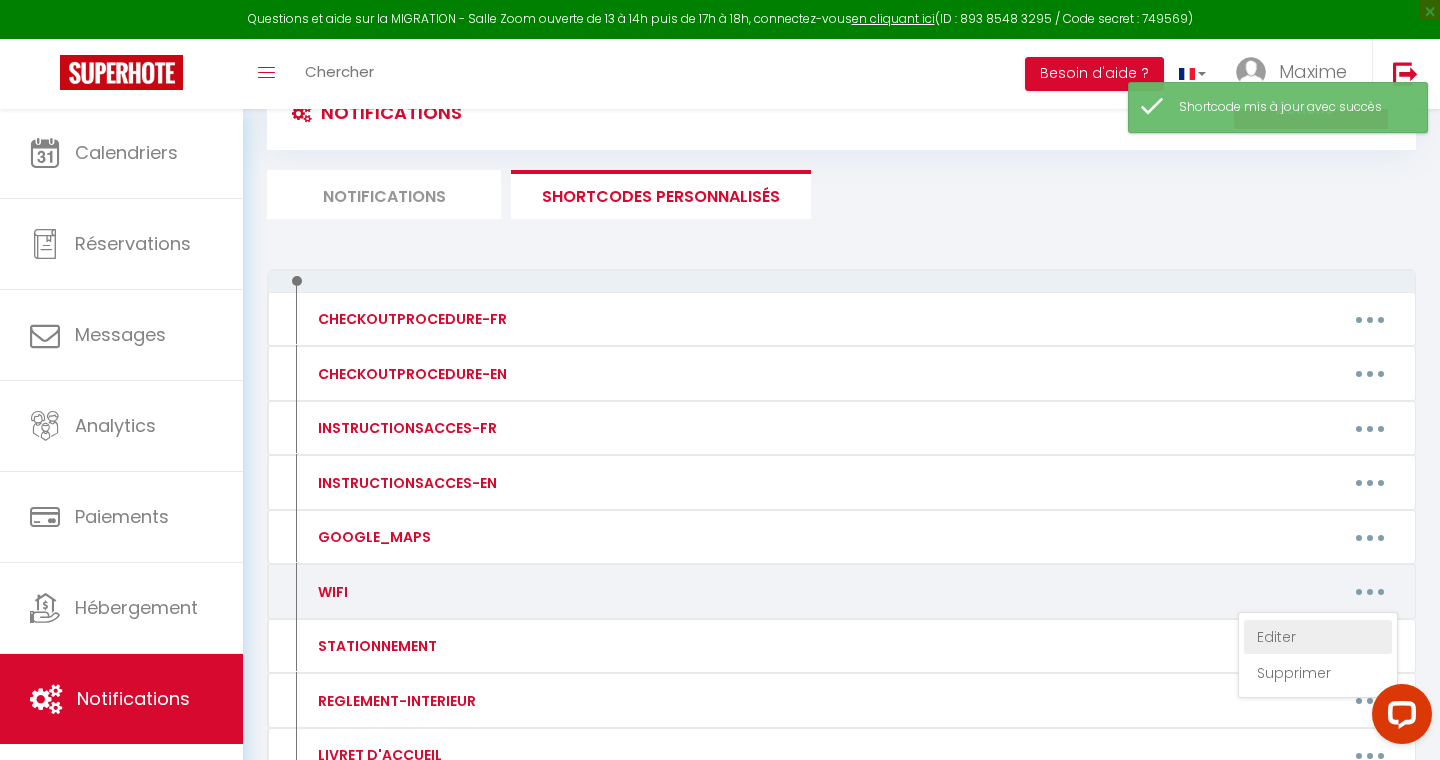 click on "Editer" at bounding box center (1318, 637) 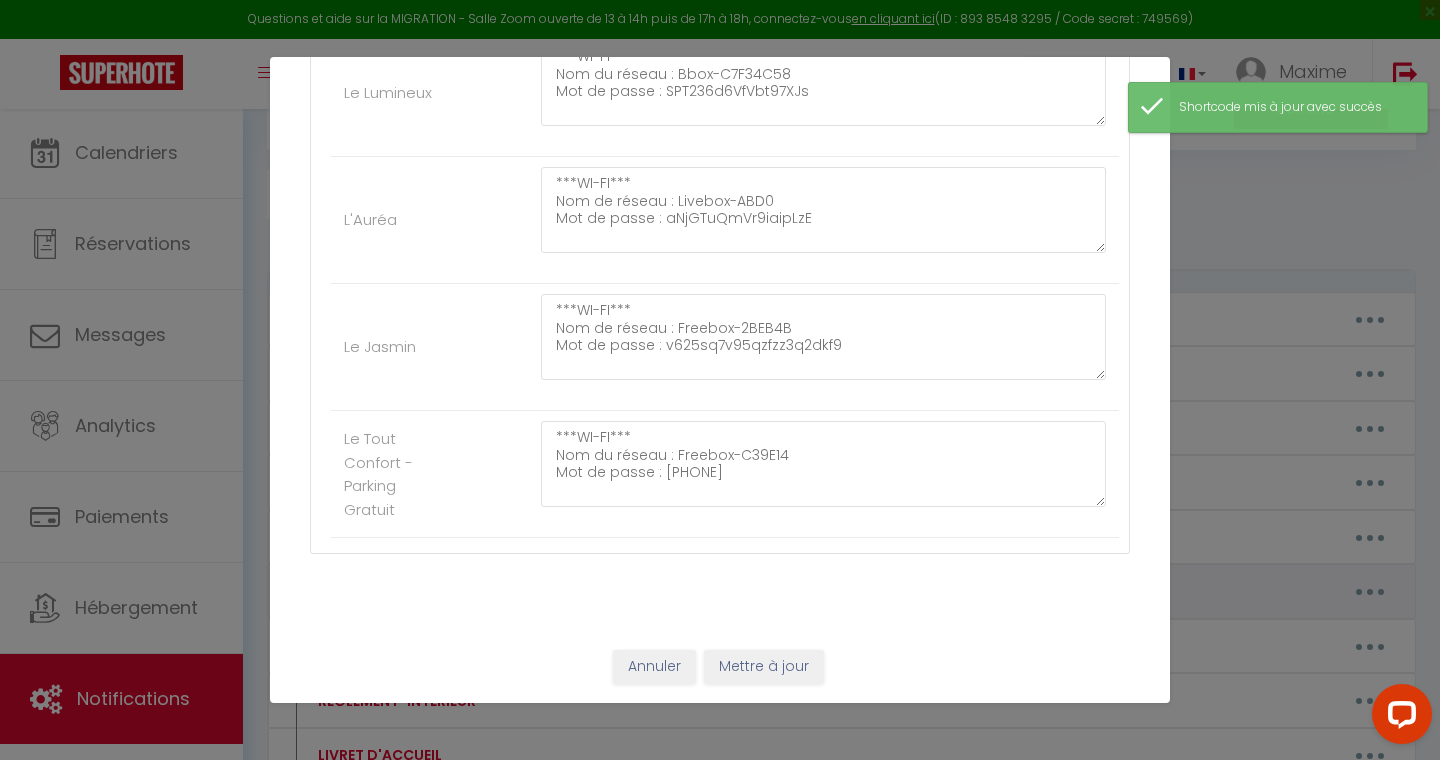 scroll, scrollTop: 0, scrollLeft: 0, axis: both 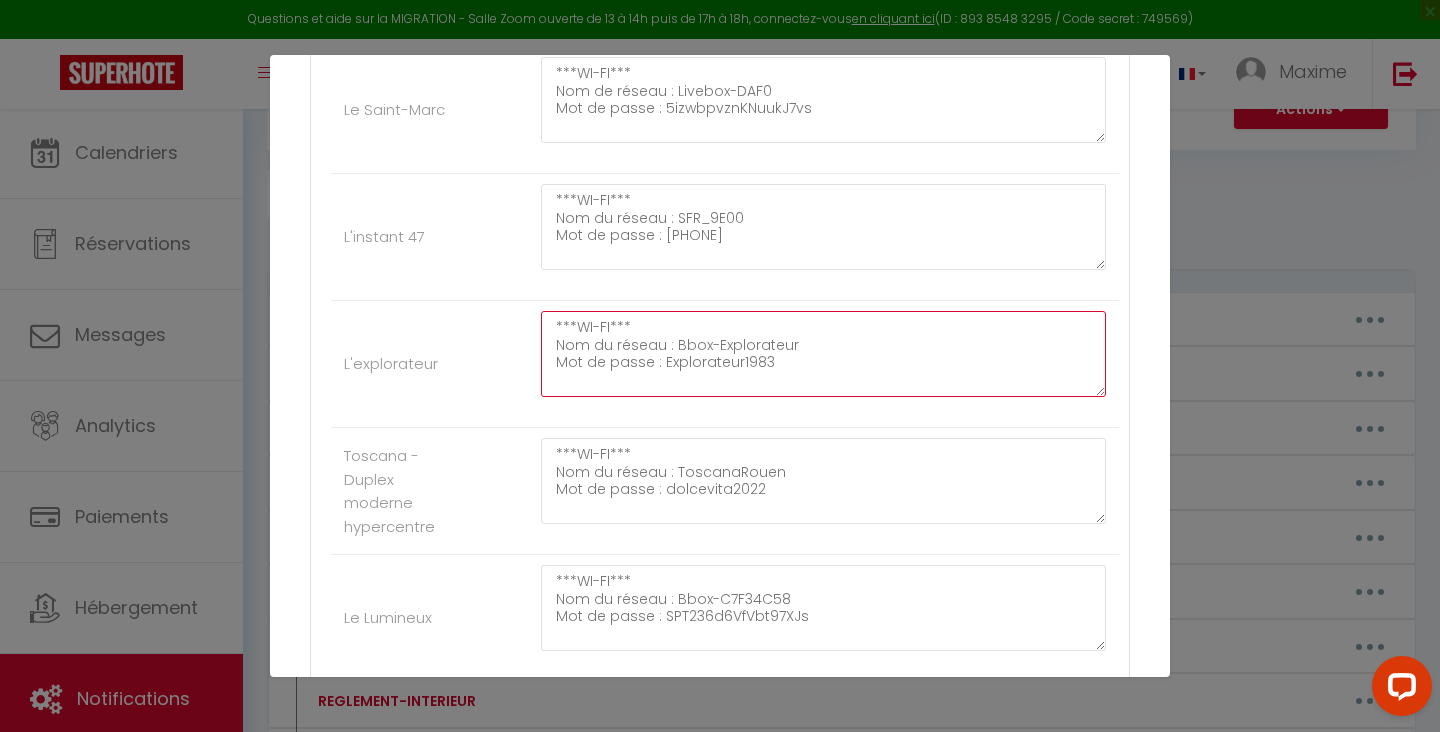 drag, startPoint x: 672, startPoint y: 345, endPoint x: 802, endPoint y: 345, distance: 130 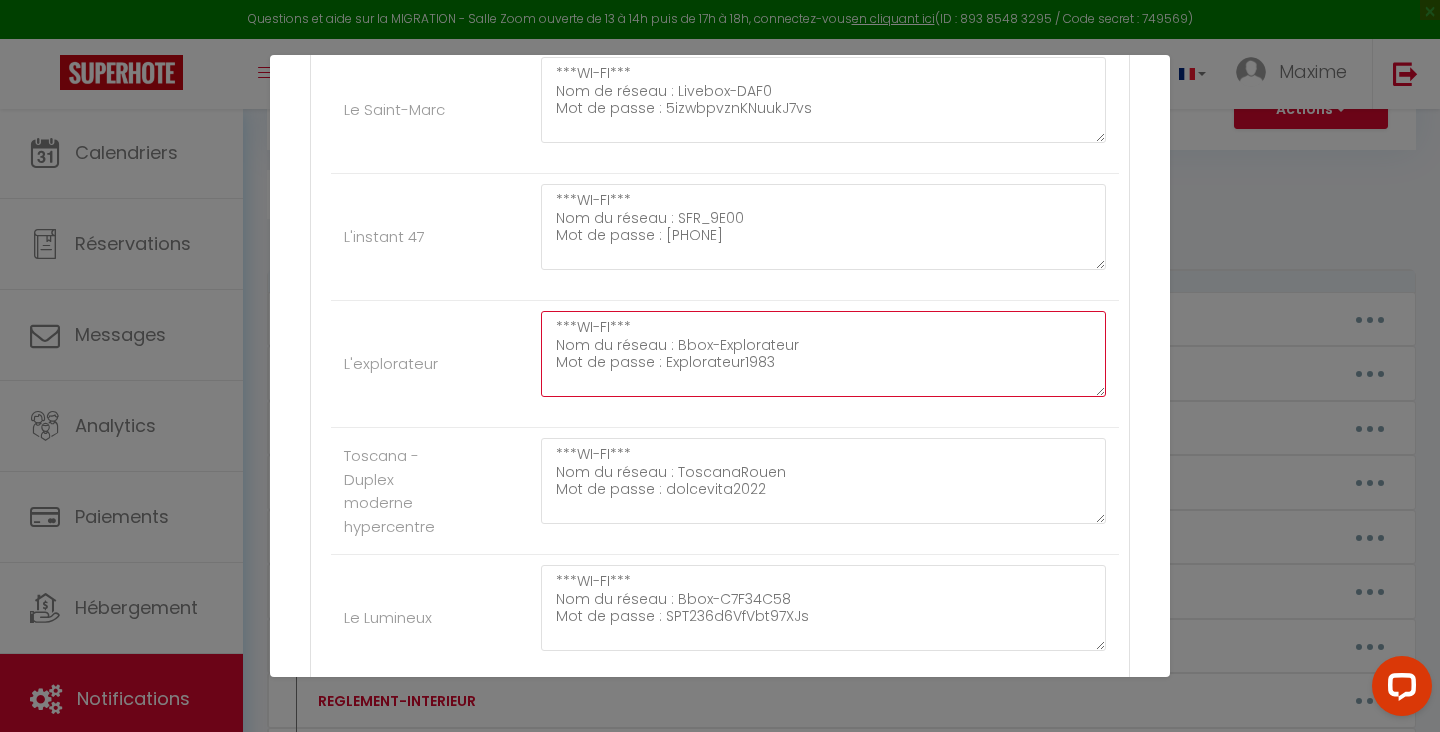 click on "***WI-FI***
Nom du réseau : Bbox-Explorateur
Mot de passe : Explorateur1983" at bounding box center [823, 354] 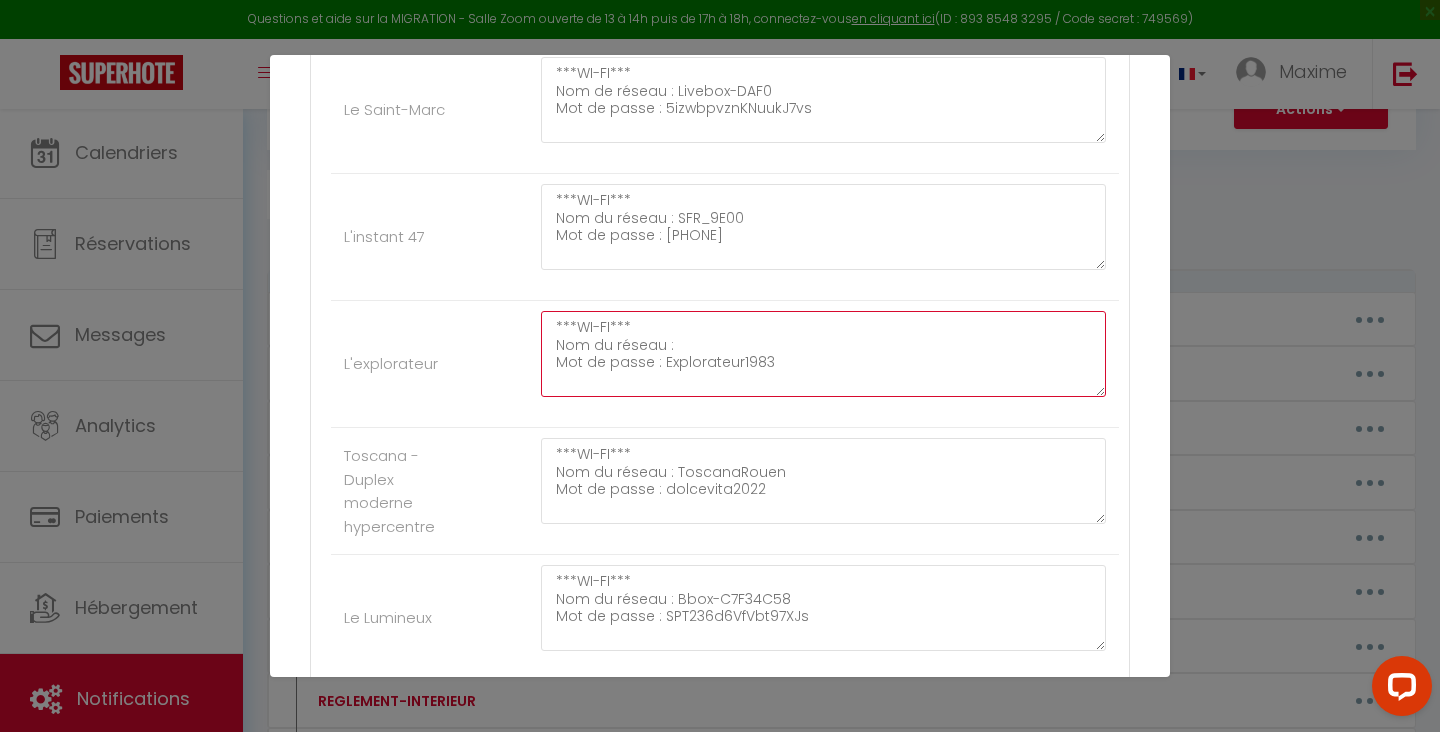paste on "/Users/maximearlotti/Pictures/Photos Library.photoslibrary/resources/derivatives/7/7A79F398-BEDD-4D86-8BD0-05F9E85EB70A_1_102_o.jpeg" 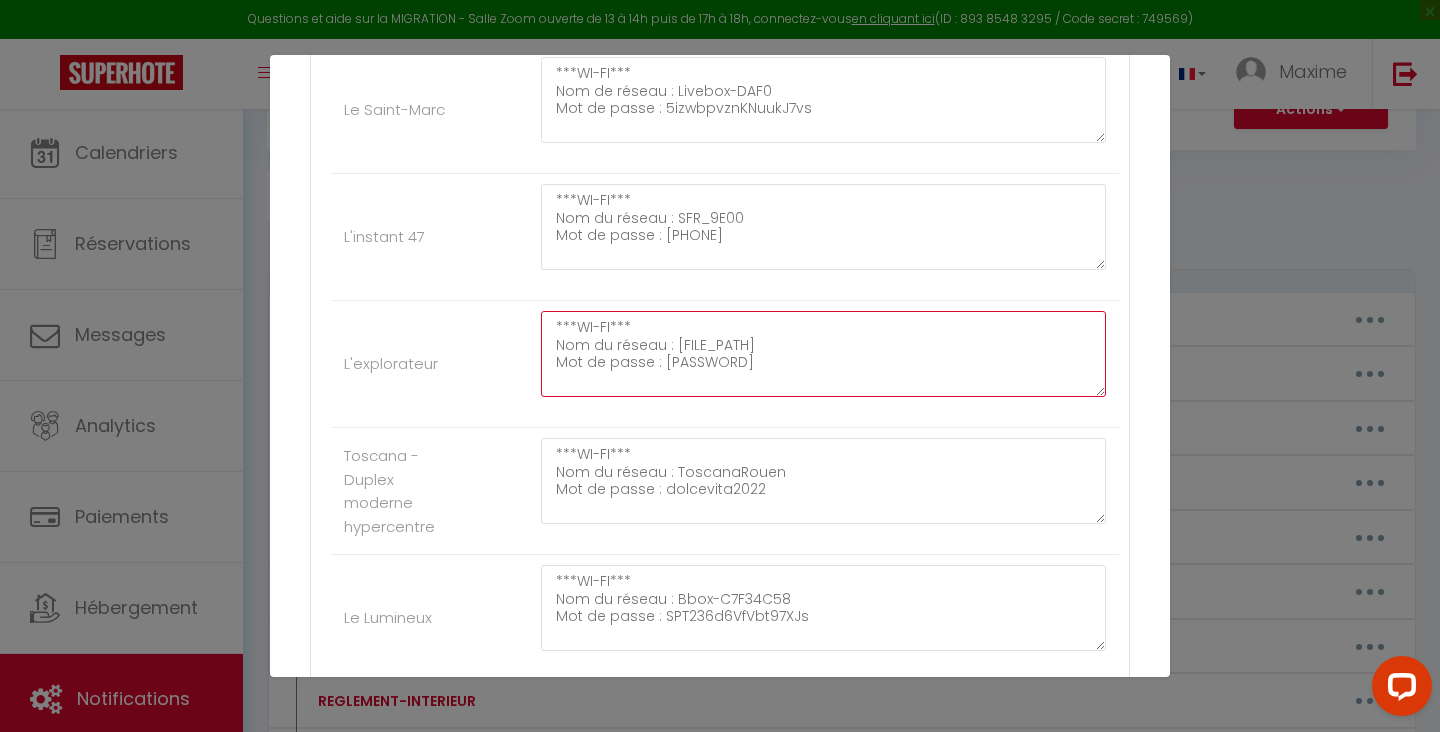 click on "***WI-FI***
Nom du réseau : [FILE_PATH]
Mot de passe : [PASSWORD]" at bounding box center [823, 354] 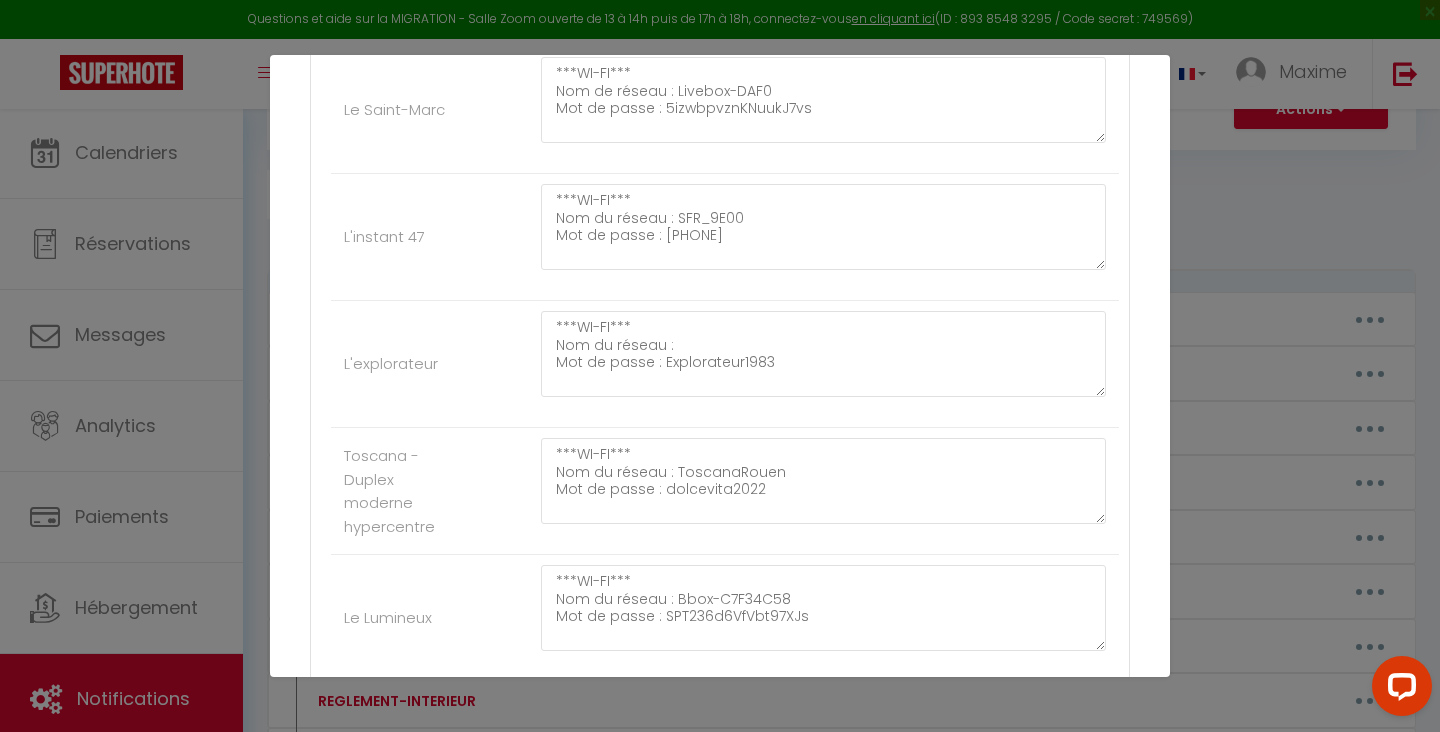 click on "Mettre à jour le code court personnalisé   ×   Nom   *     WIFI   Contenu   *     **W-FI**   Pour cet hébergement     Afficher les shortcodes   Autres   Coeur de [CITY] avec jacuzzi     ***WI-FI***
Nom du réseau : [NETWORK_NAME]
de passe : [PASSWORD] Le Tipi [CITY]     ***WIFI :***
Identifiant : [USERNAME]
Mot de passe : [PASSWORD] Maison de ville     ***WI-FI***
Nom du réseau :  [NETWORK_NAME]
Mot de passe : [PASSWORD] Studio l'hypercentre de [CITY]     ***WI-FI***
Nom du réseau : [NETWORK_NAME]
Mot de passe : [PASSWORD] Le Jeanne d'Arc     ***WI-FI***
Nom de réseau : [NETWORK_NAME]
Mot de passe : [PASSWORD] Cocon Lumineux     ***WI-FI***
Nom de réseau : [NETWORK_NAME]
Mot de passe : [PASSWORD] Le Magnolia     ***WI-FI***
Nom de réseau : [NETWORK_NAME]
Mot de passe : [PASSWORD] Refuge Lumineux     ***WI-FI***
Nom du réseau : [NETWORK_NAME]
Mot de passe : [PASSWORD] Le Saint-Marc     L'instant 47     L'explorateur         Le Lumineux" at bounding box center [720, 366] 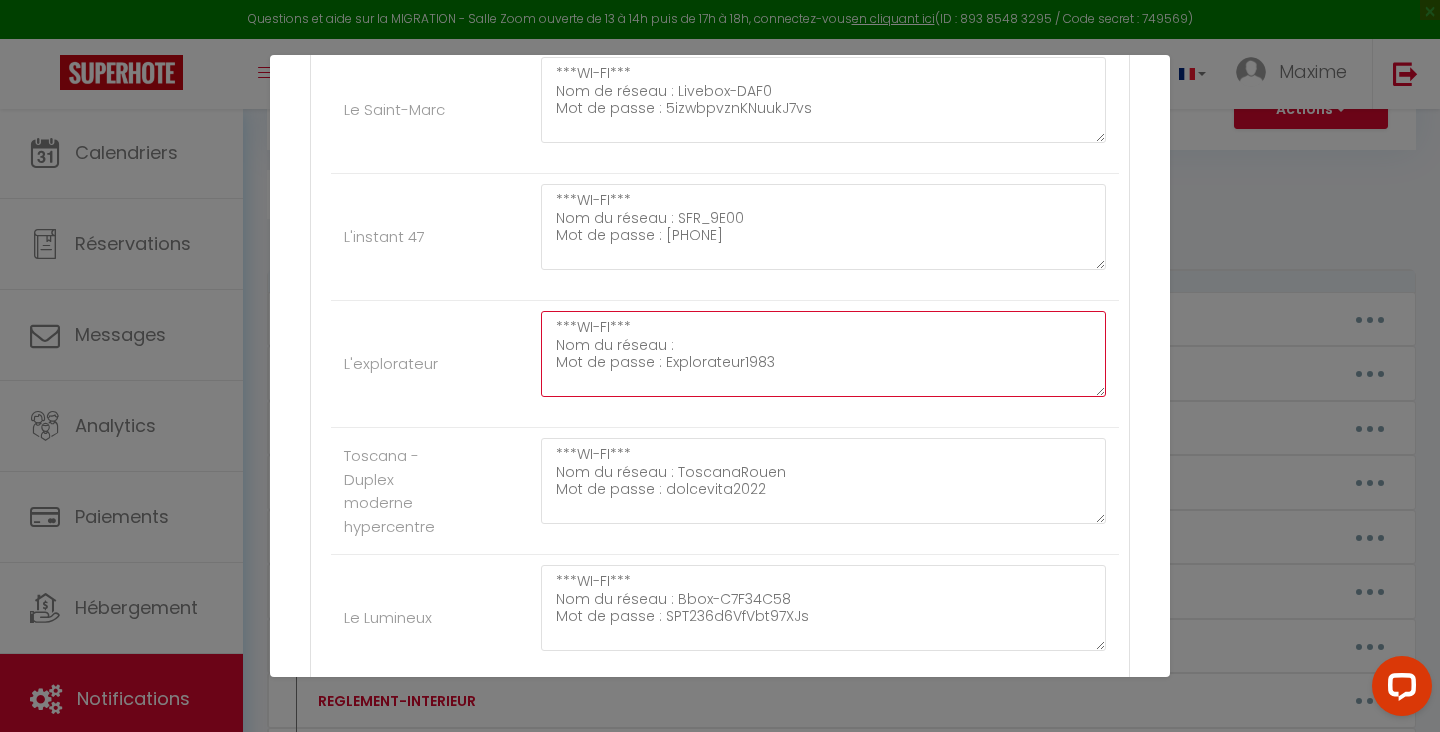 click on "***WI-FI***
Nom du réseau :
Mot de passe : Explorateur1983" at bounding box center (823, 354) 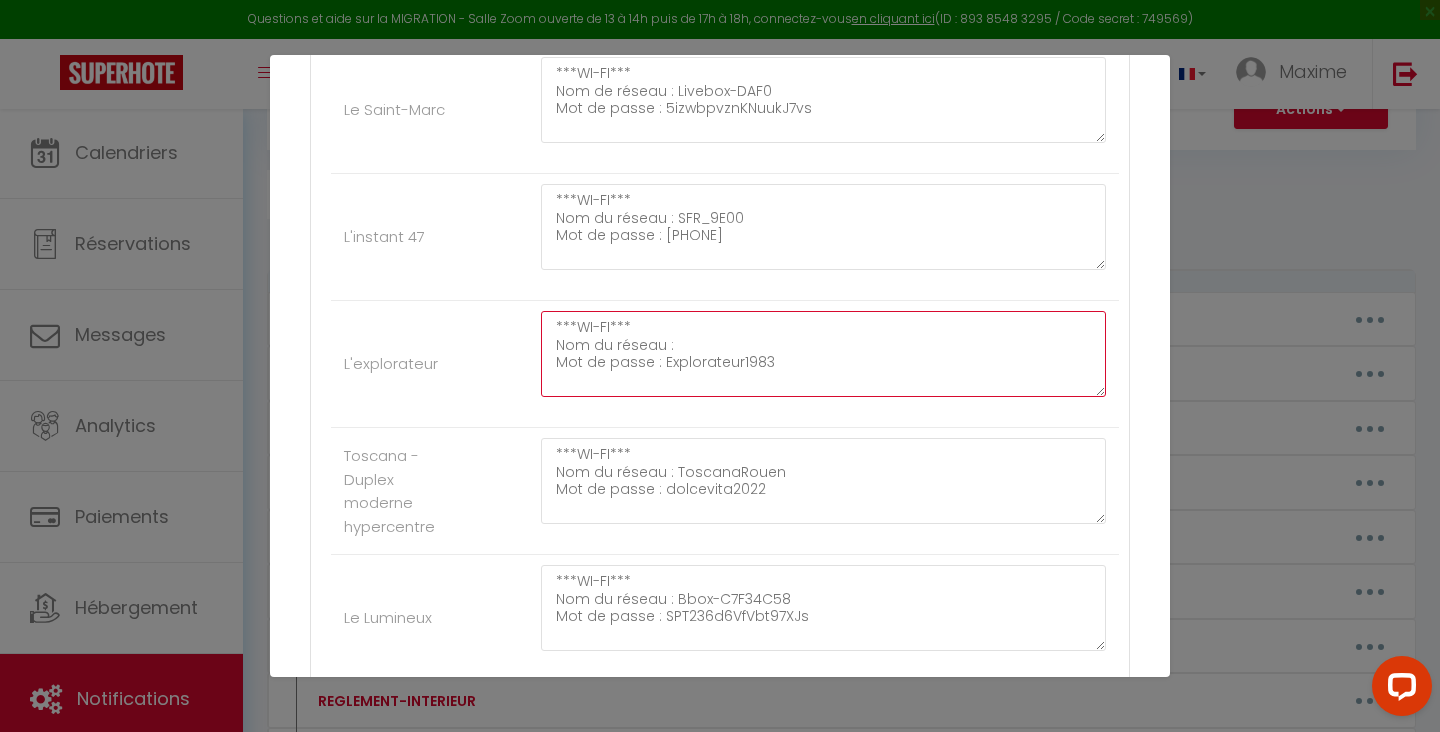 paste on "Bbox-52D44C12-Invite" 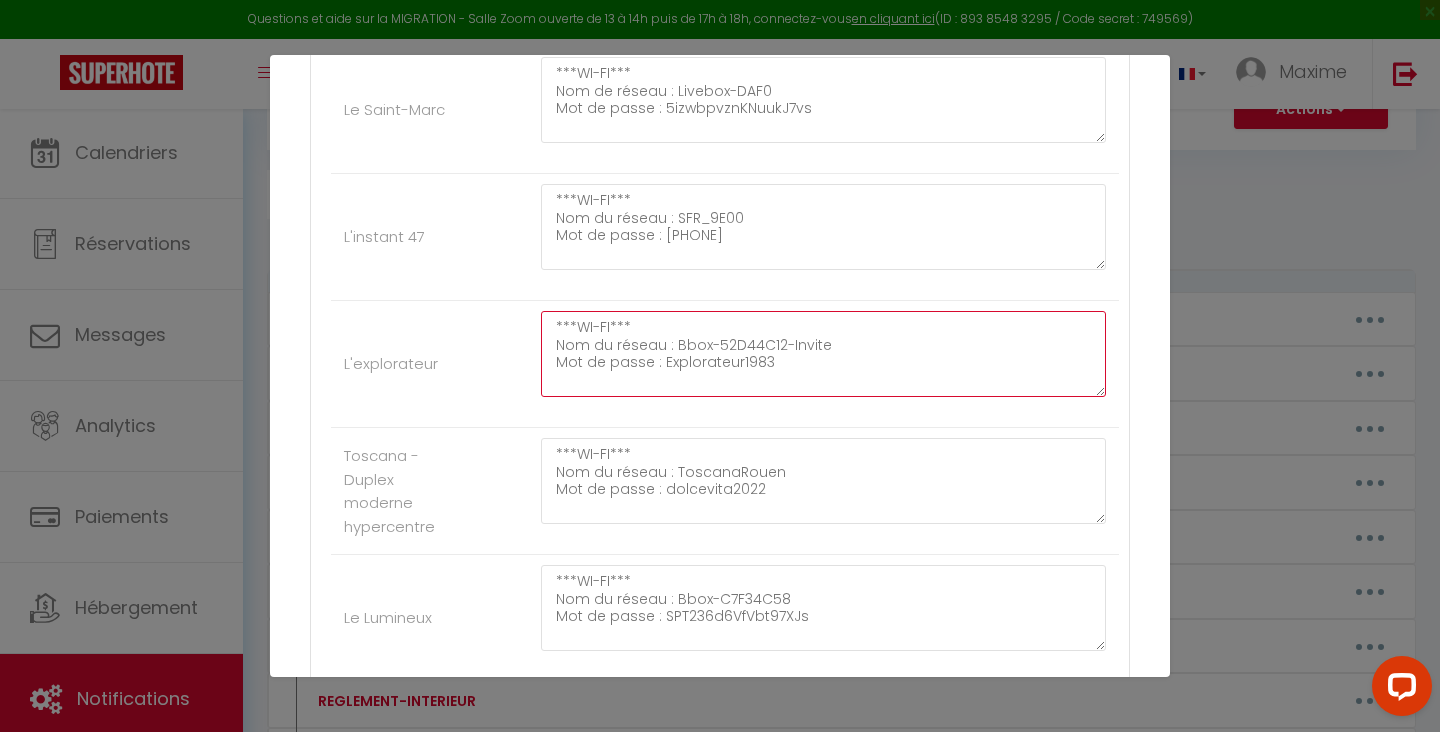 click on "***WI-FI***
Nom du réseau : Bbox-52D44C12-Invite
Mot de passe : Explorateur1983" at bounding box center [823, 354] 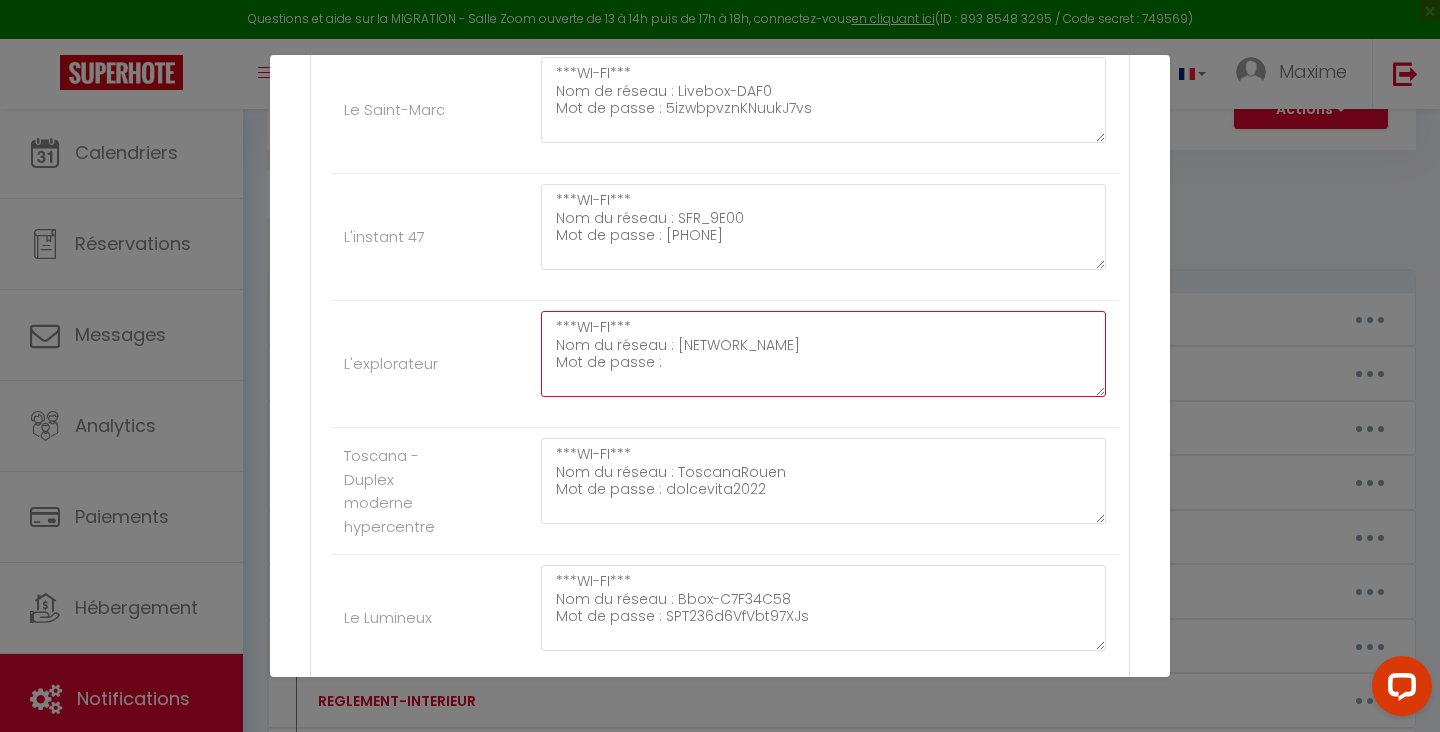 paste on "kTJvRVRjKRR9gRm4r2" 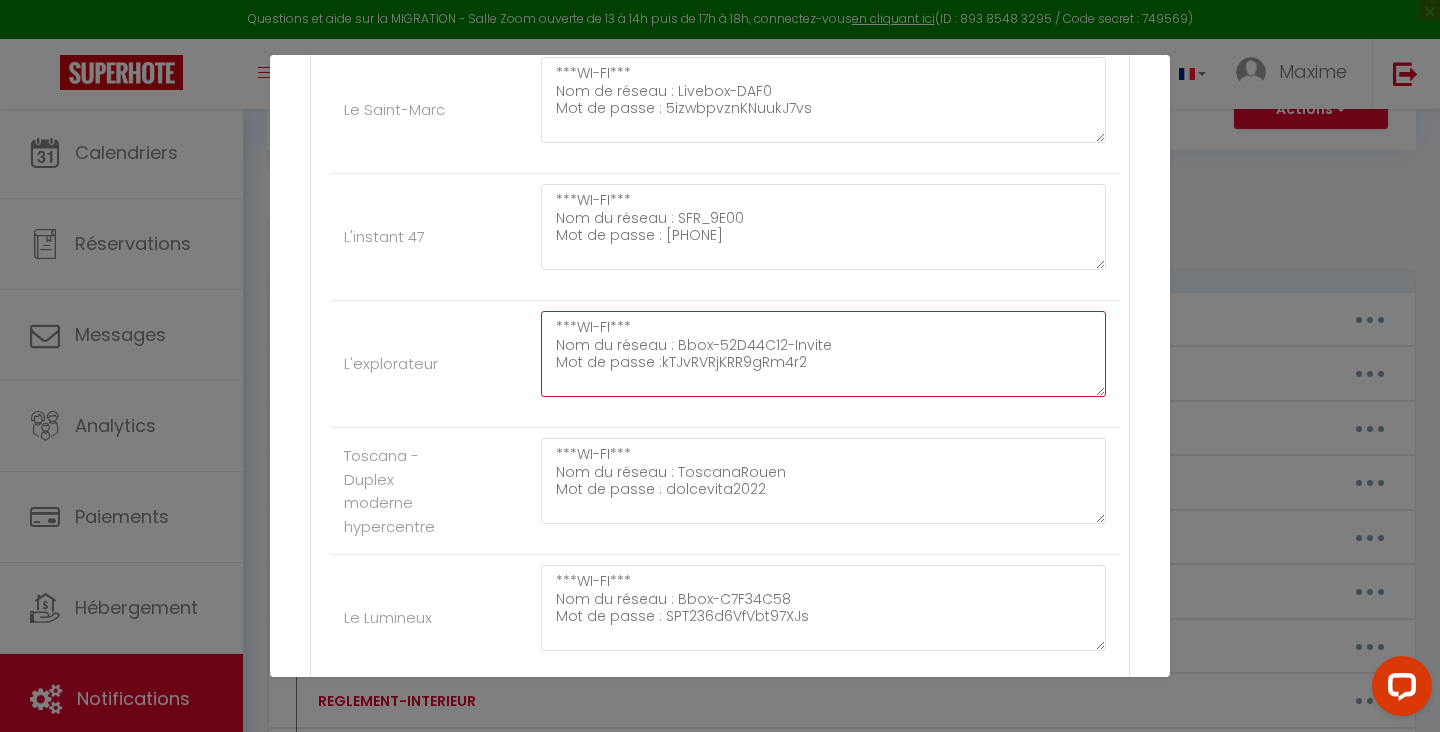 click on "***WI-FI***
Nom du réseau : Bbox-52D44C12-Invite
Mot de passe :kTJvRVRjKRR9gRm4r2" at bounding box center (823, 354) 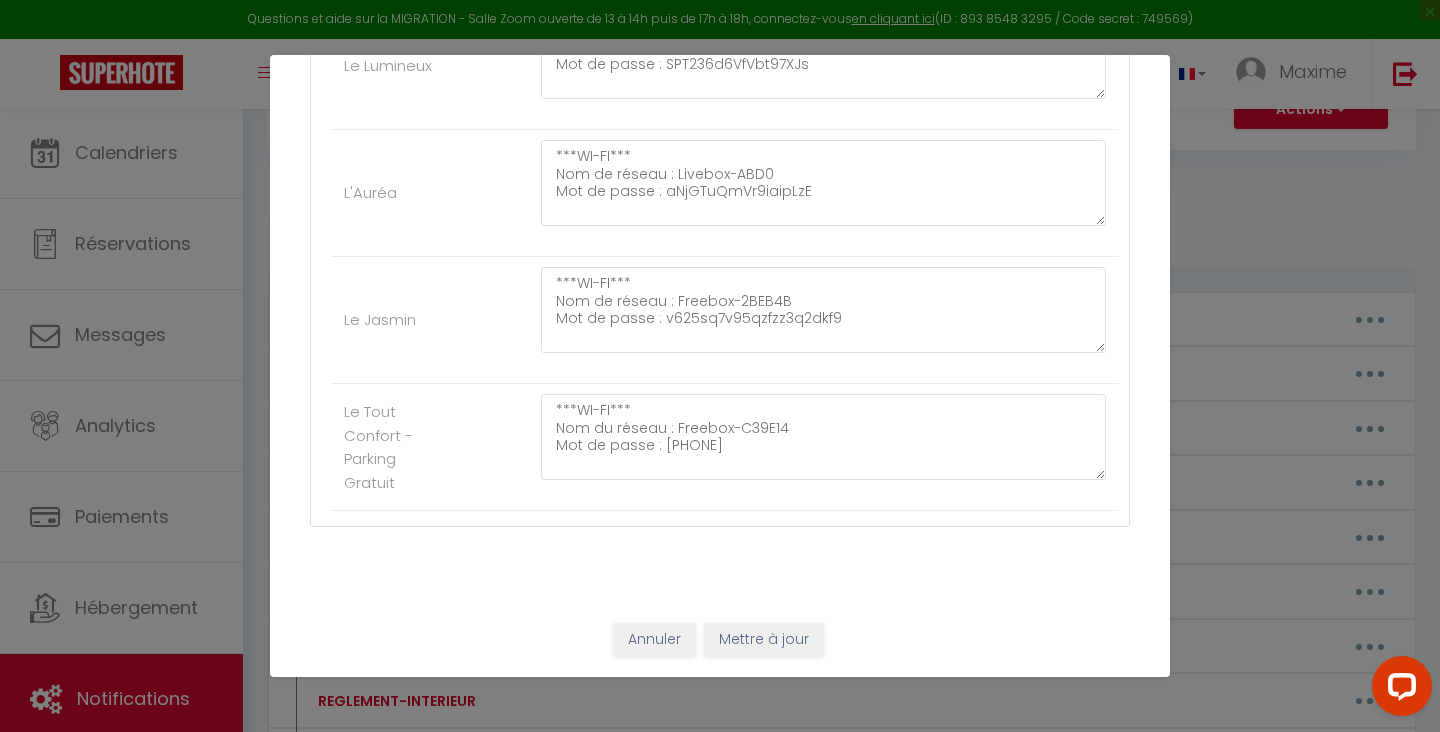 scroll, scrollTop: 2016, scrollLeft: 0, axis: vertical 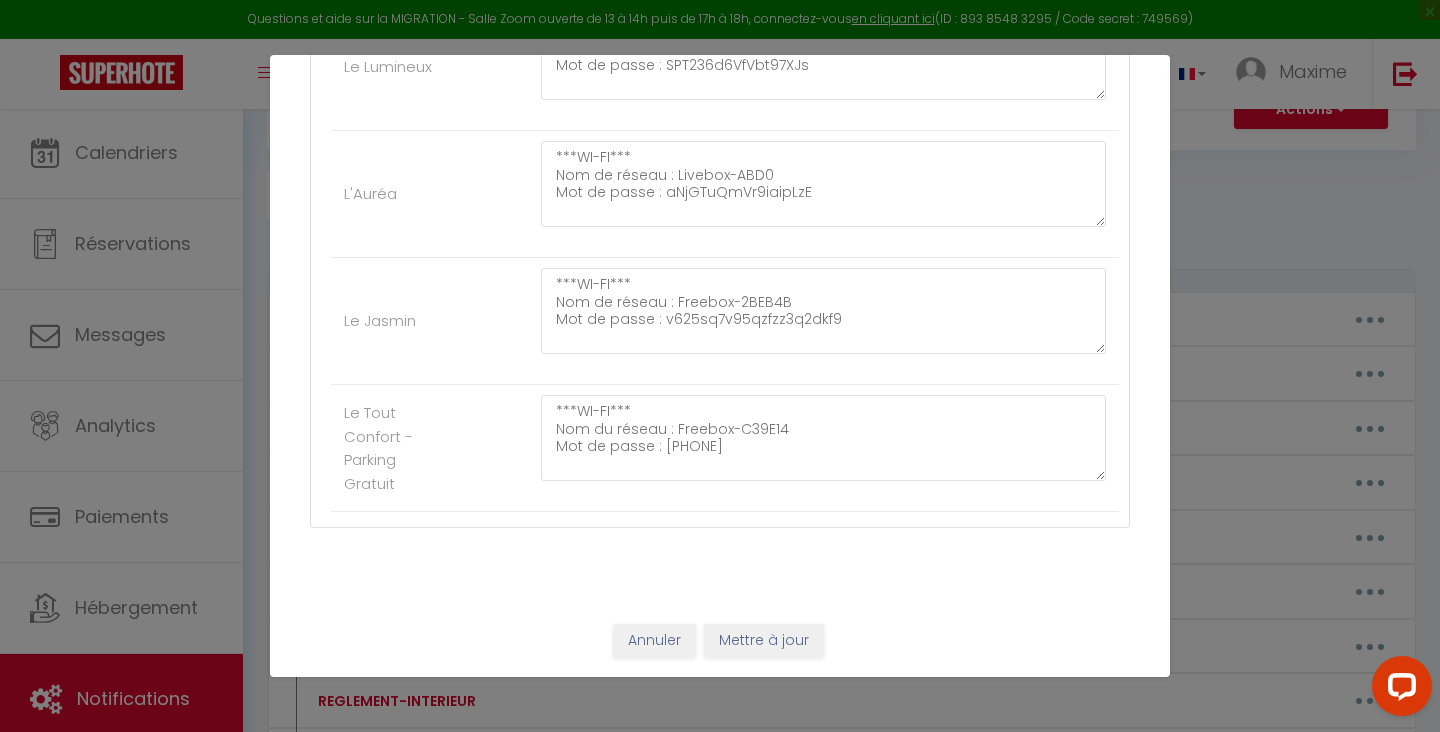 type on "***WI-FI***
Nom du réseau : Bbox-52D44C12-Invite
Mot de passe : kTJvRVRjKRR9gRm4r2" 